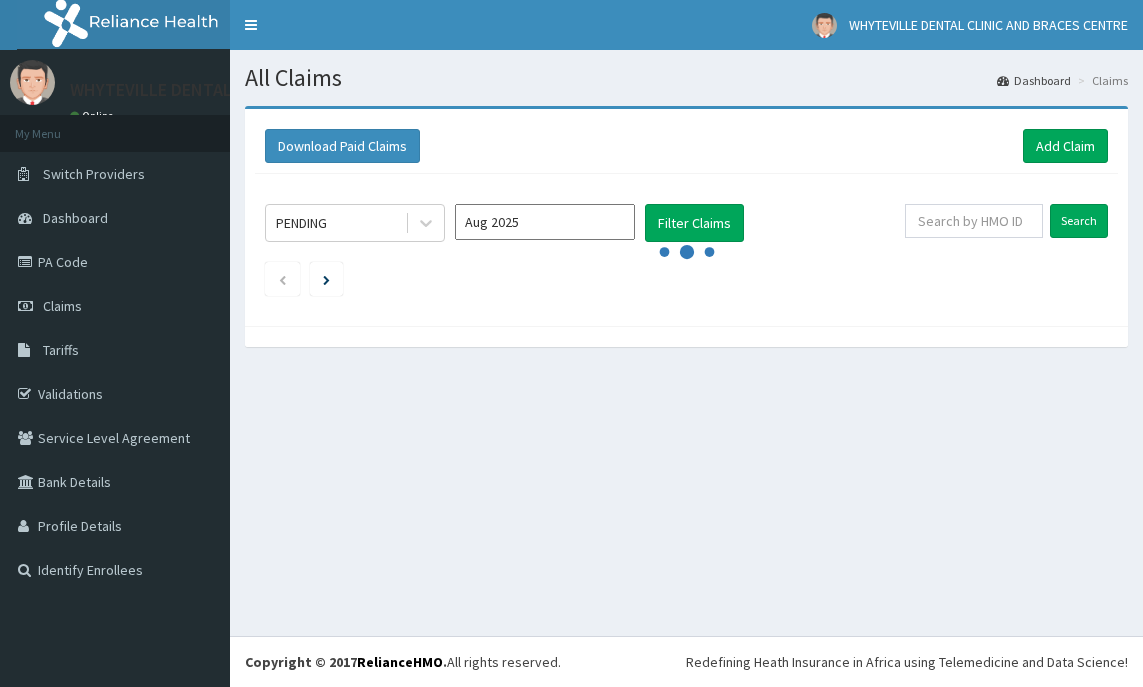 scroll, scrollTop: 0, scrollLeft: 0, axis: both 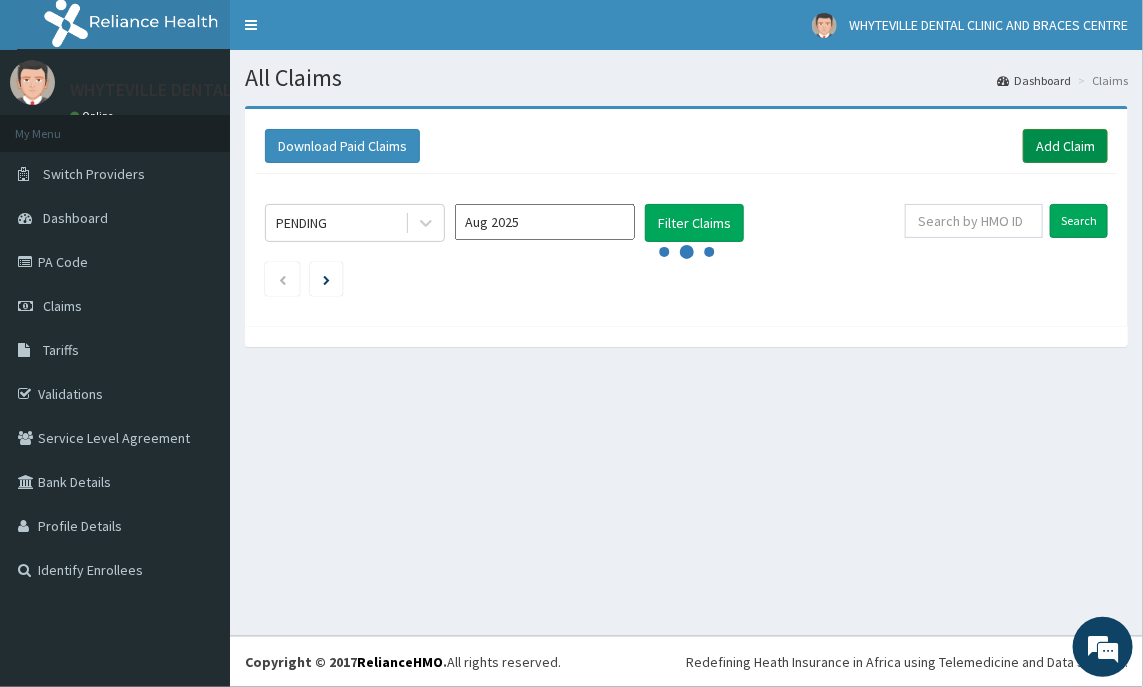 click on "Add Claim" at bounding box center [1065, 146] 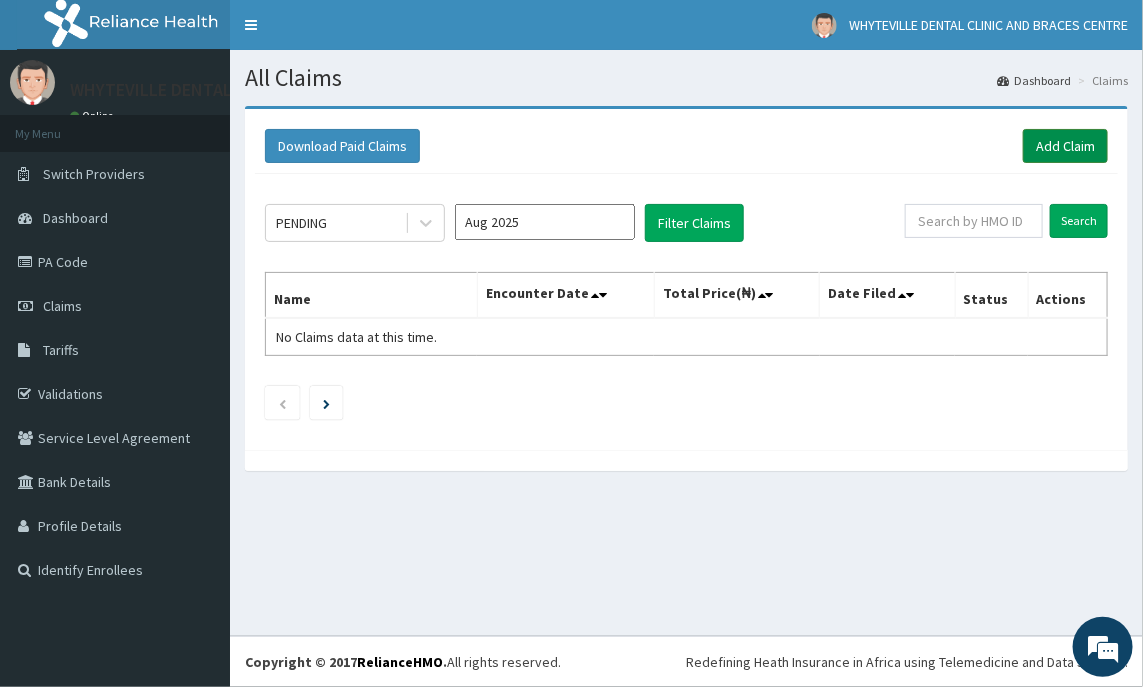 click on "Add Claim" at bounding box center [1065, 146] 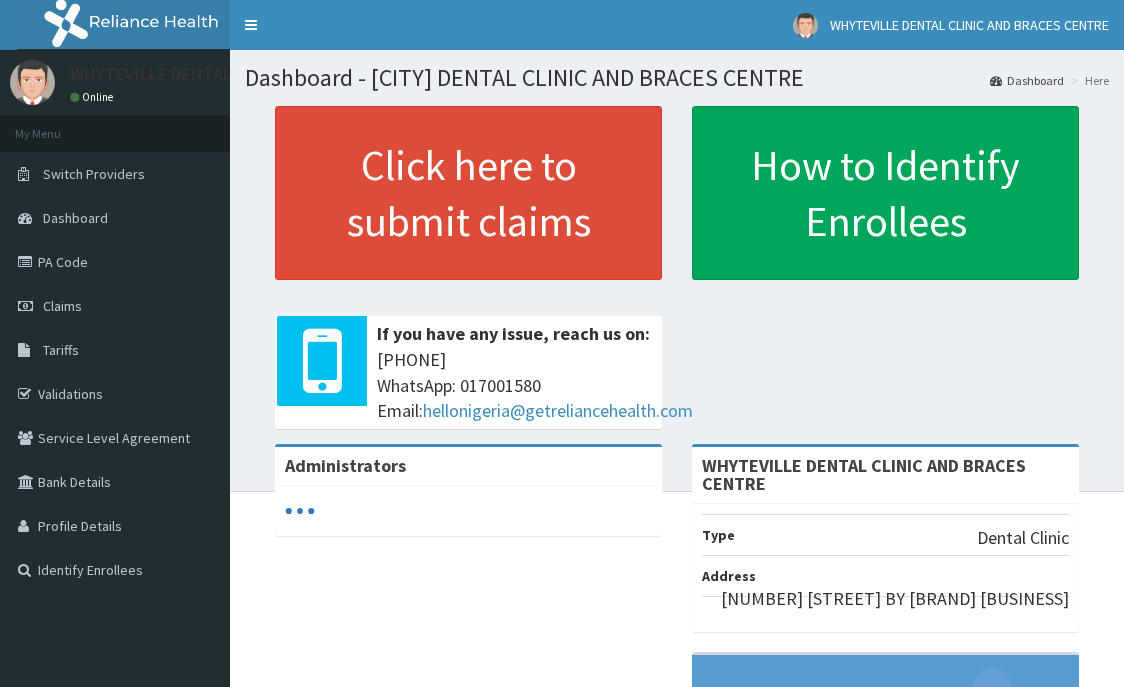 scroll, scrollTop: 0, scrollLeft: 0, axis: both 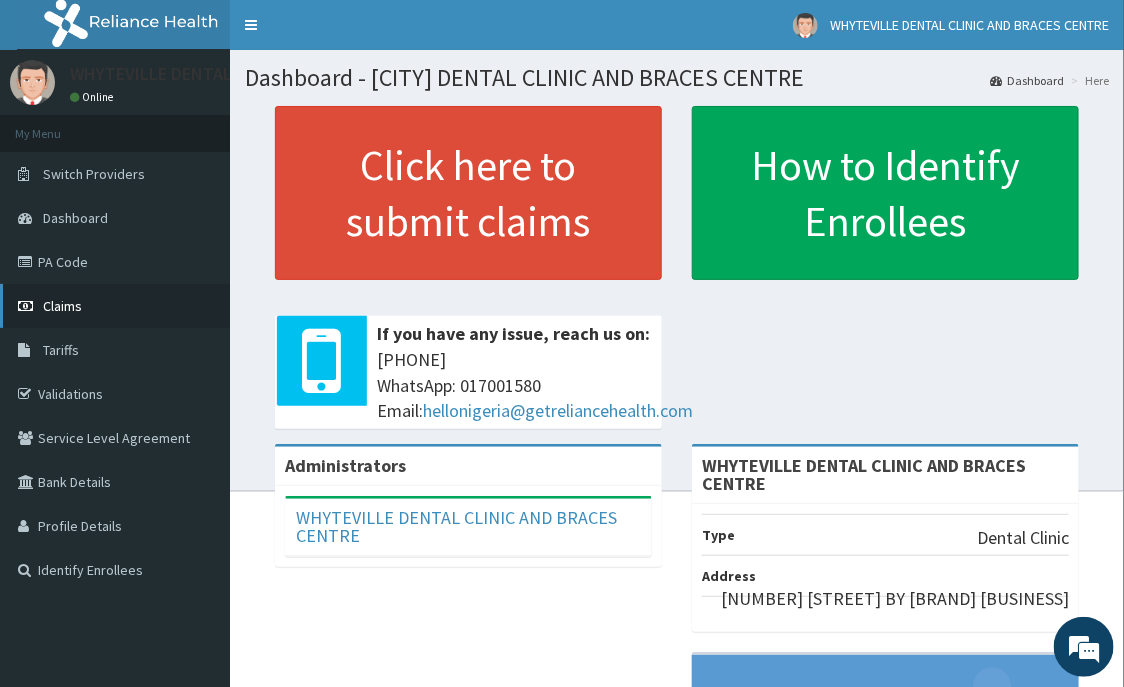 click on "Claims" at bounding box center [62, 306] 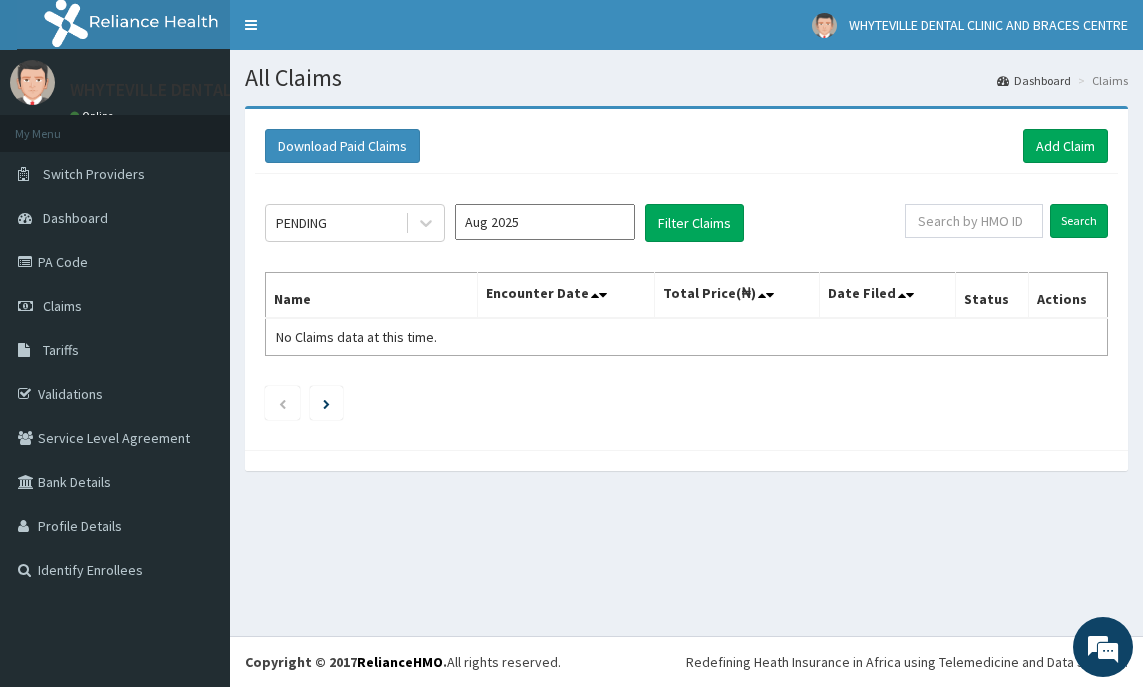 scroll, scrollTop: 0, scrollLeft: 0, axis: both 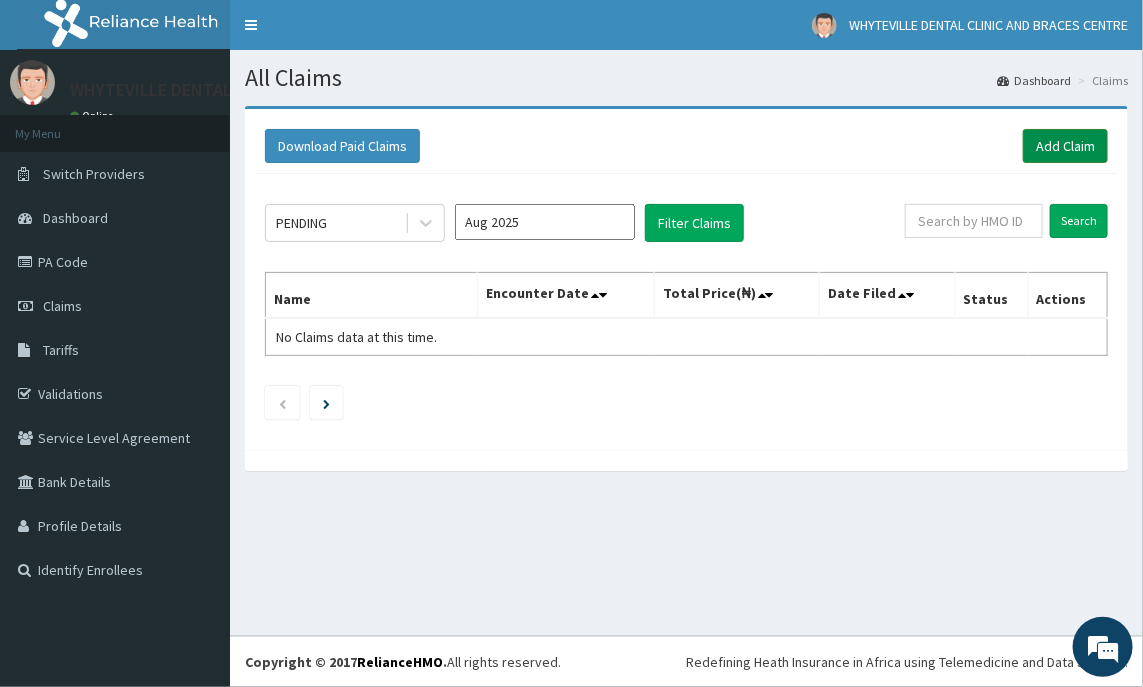 click on "Add Claim" at bounding box center [1065, 146] 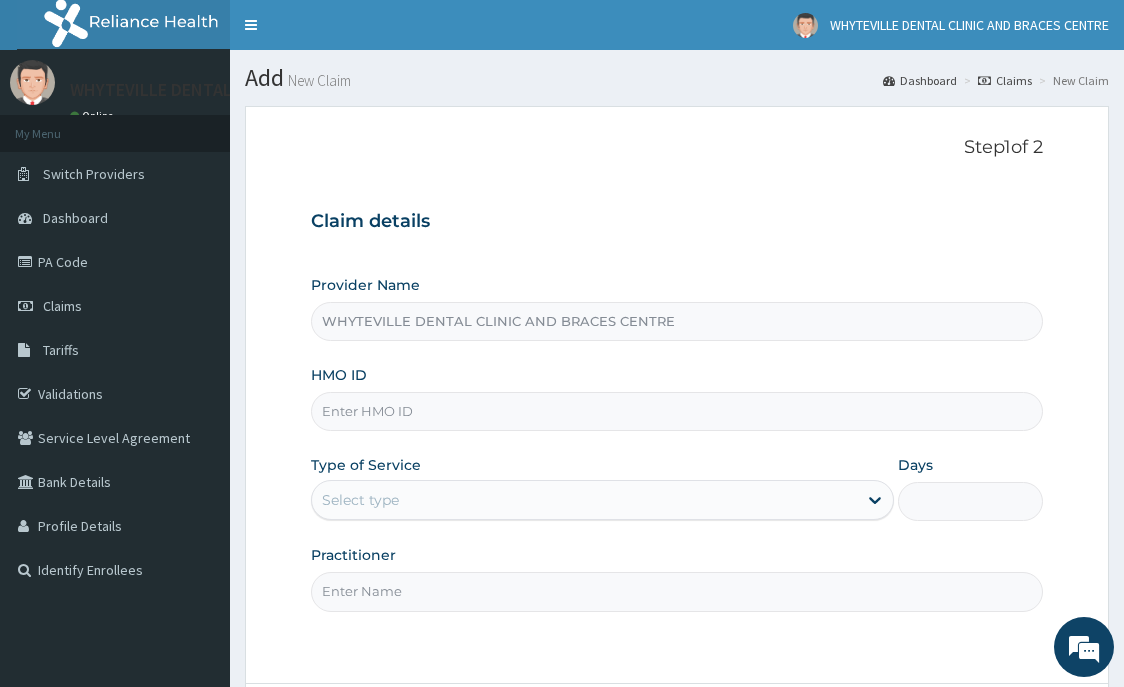 scroll, scrollTop: 0, scrollLeft: 0, axis: both 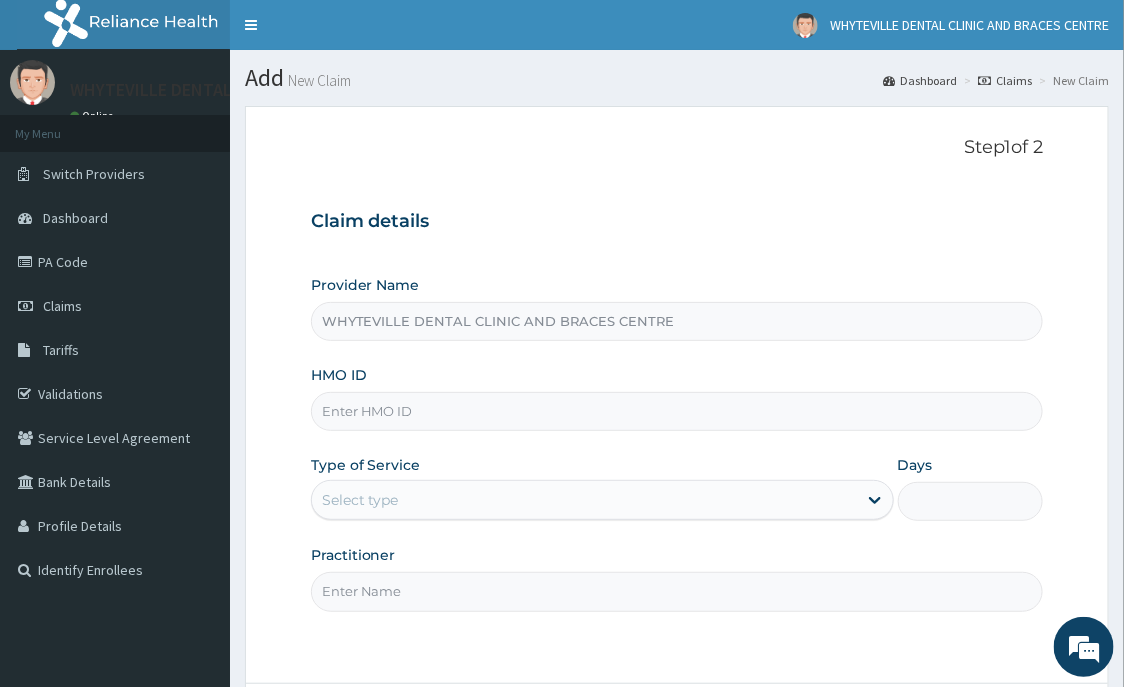 click on "HMO ID" at bounding box center [677, 411] 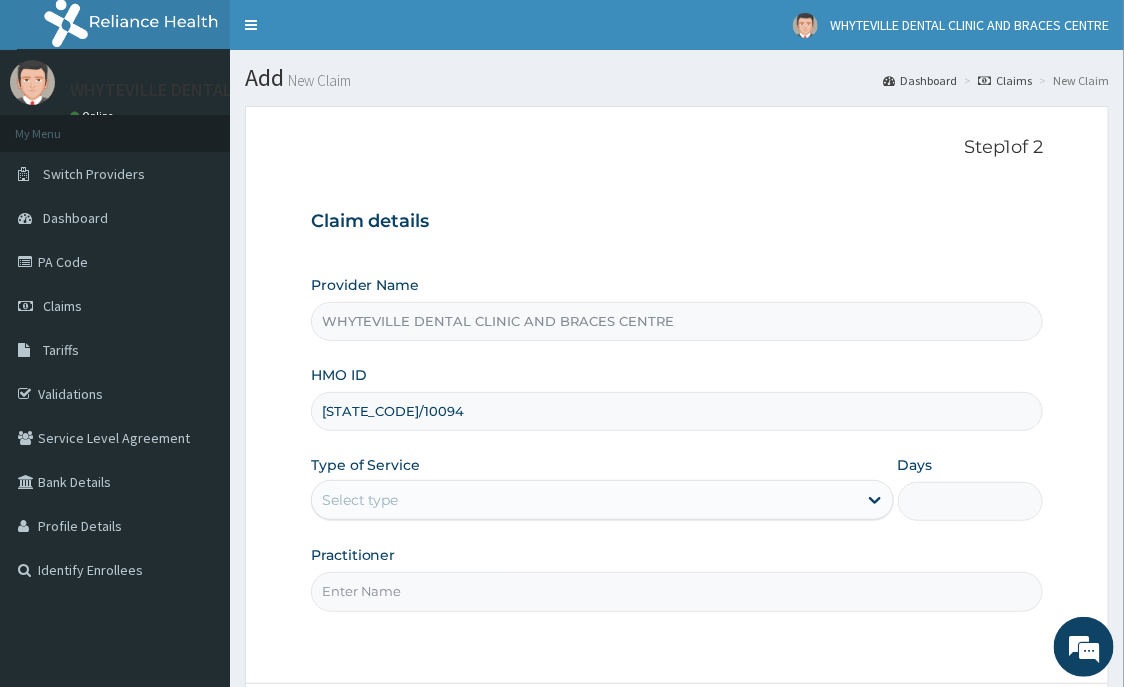 scroll, scrollTop: 0, scrollLeft: 0, axis: both 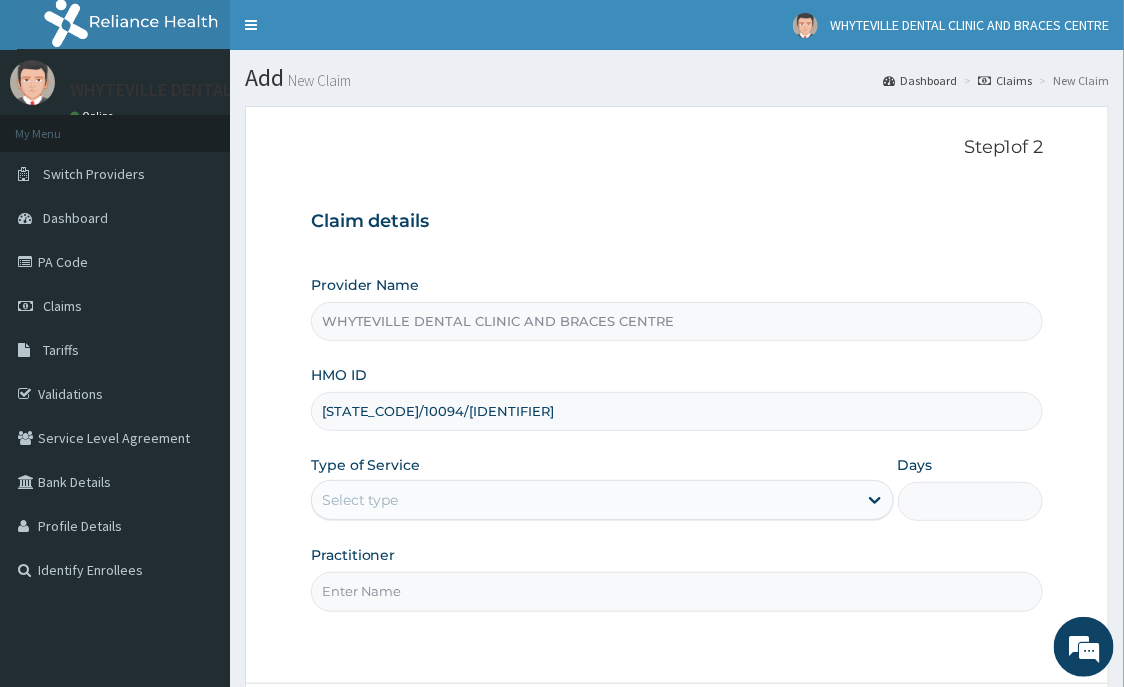 type on "[STATE_CODE]/10094/[IDENTIFIER]" 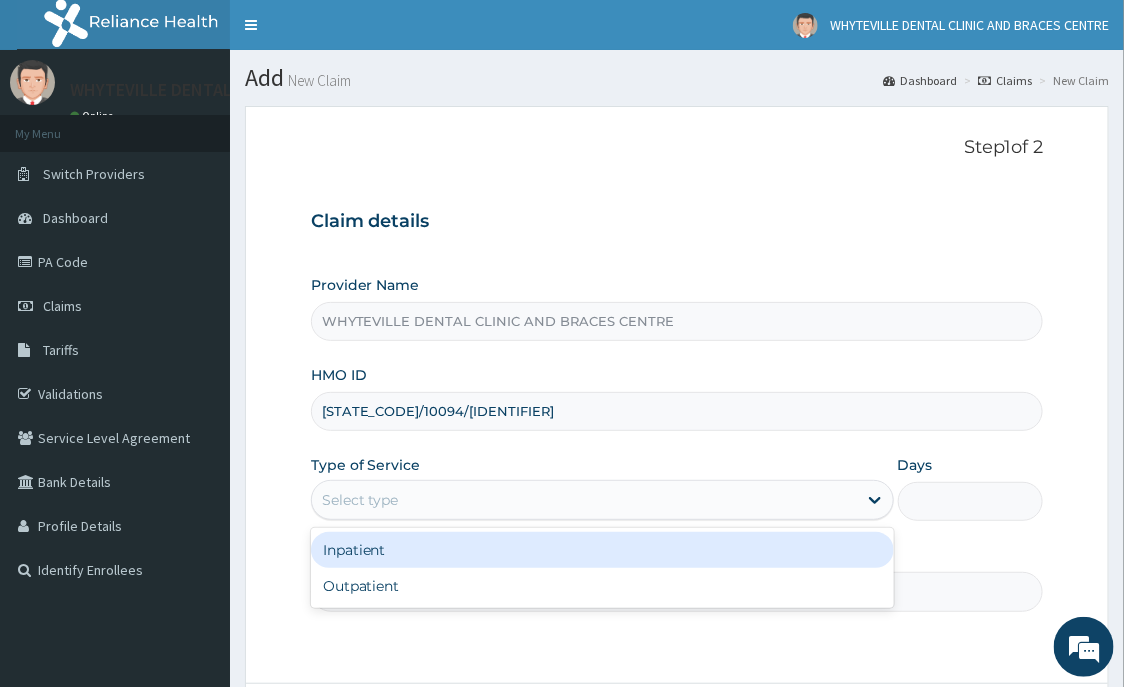 click on "Select type" at bounding box center (602, 500) 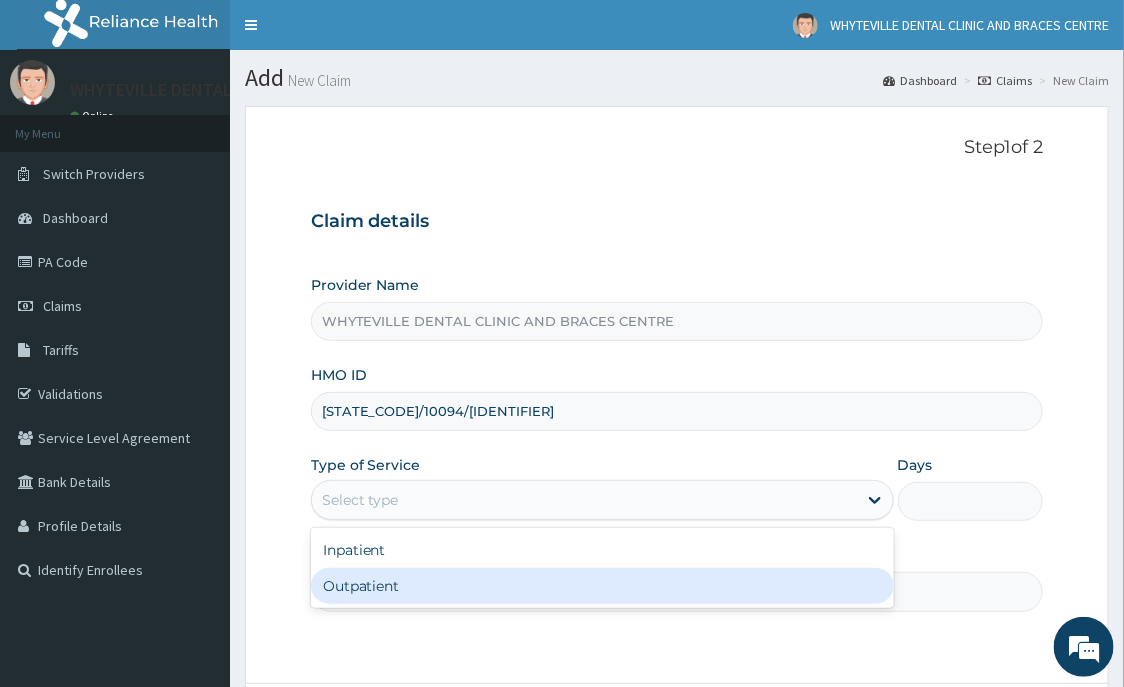 click on "Outpatient" at bounding box center [602, 586] 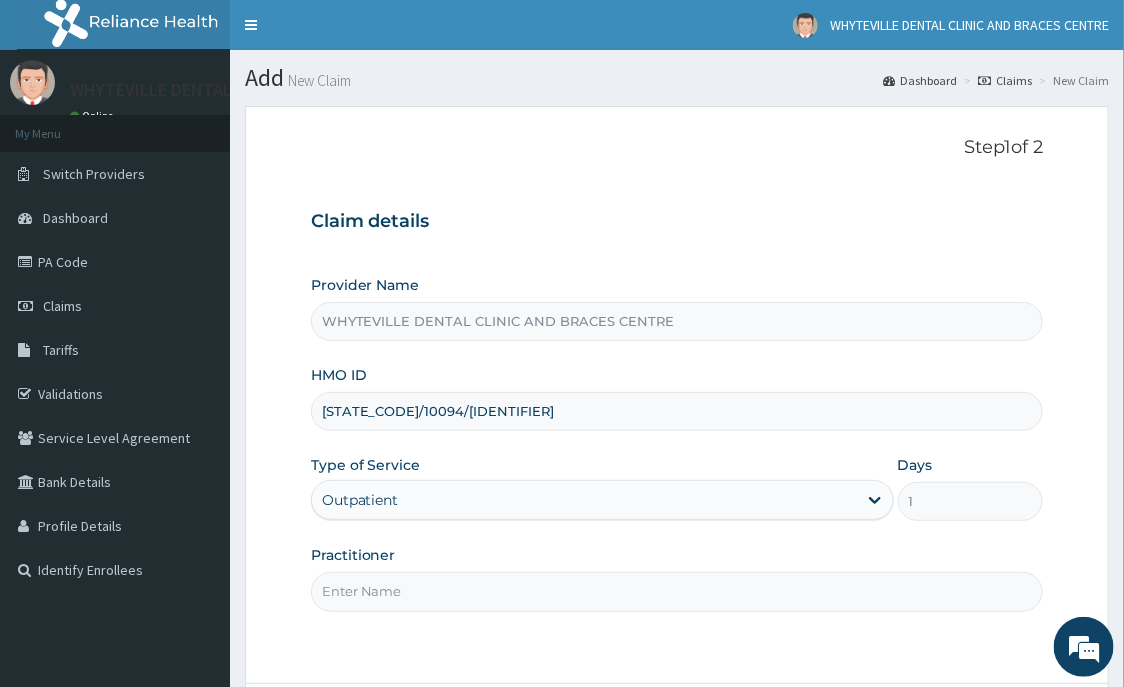 click on "Practitioner" at bounding box center (677, 591) 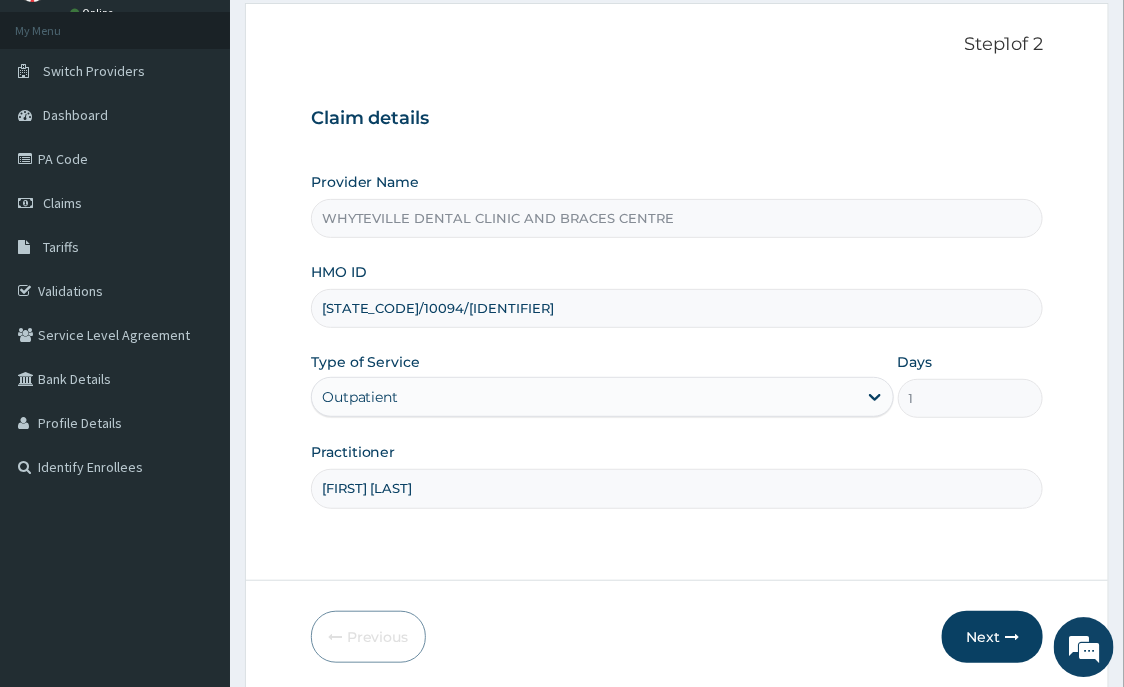 scroll, scrollTop: 176, scrollLeft: 0, axis: vertical 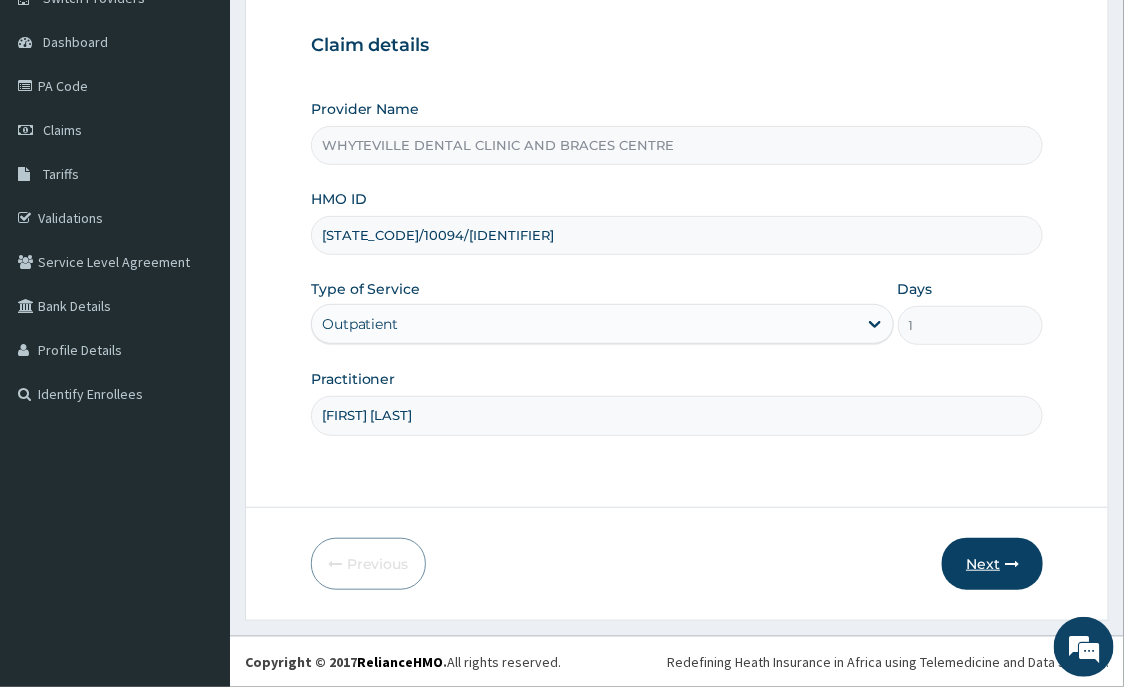 type on "[FIRST] [LAST]" 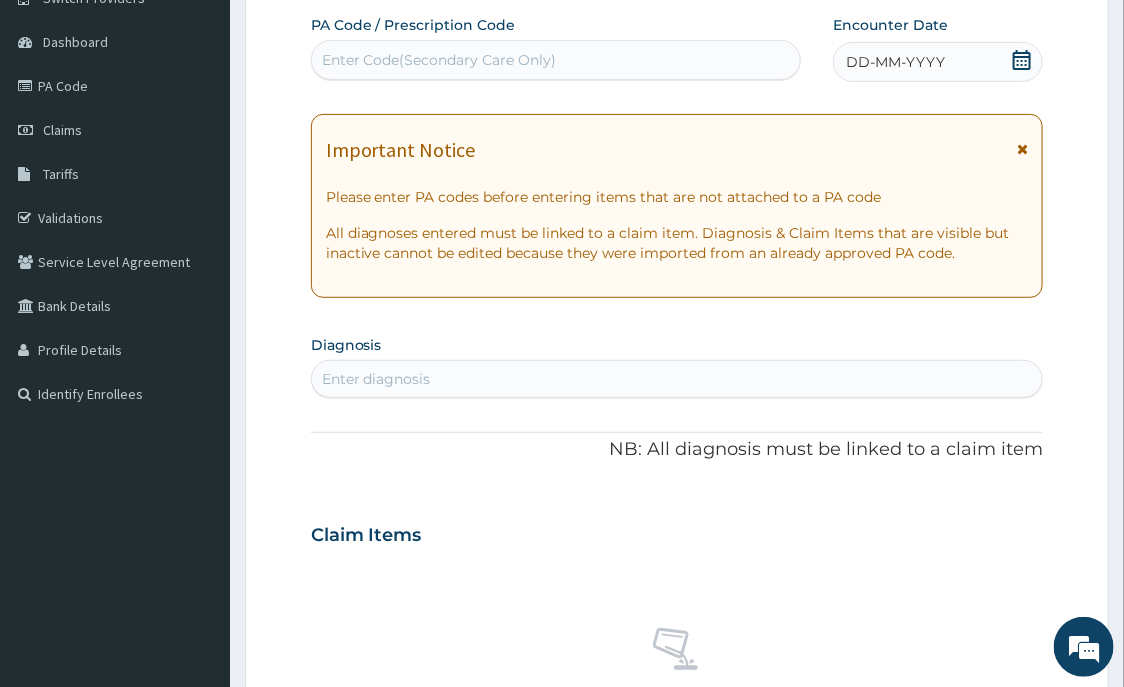 click on "Enter Code(Secondary Care Only)" at bounding box center [556, 60] 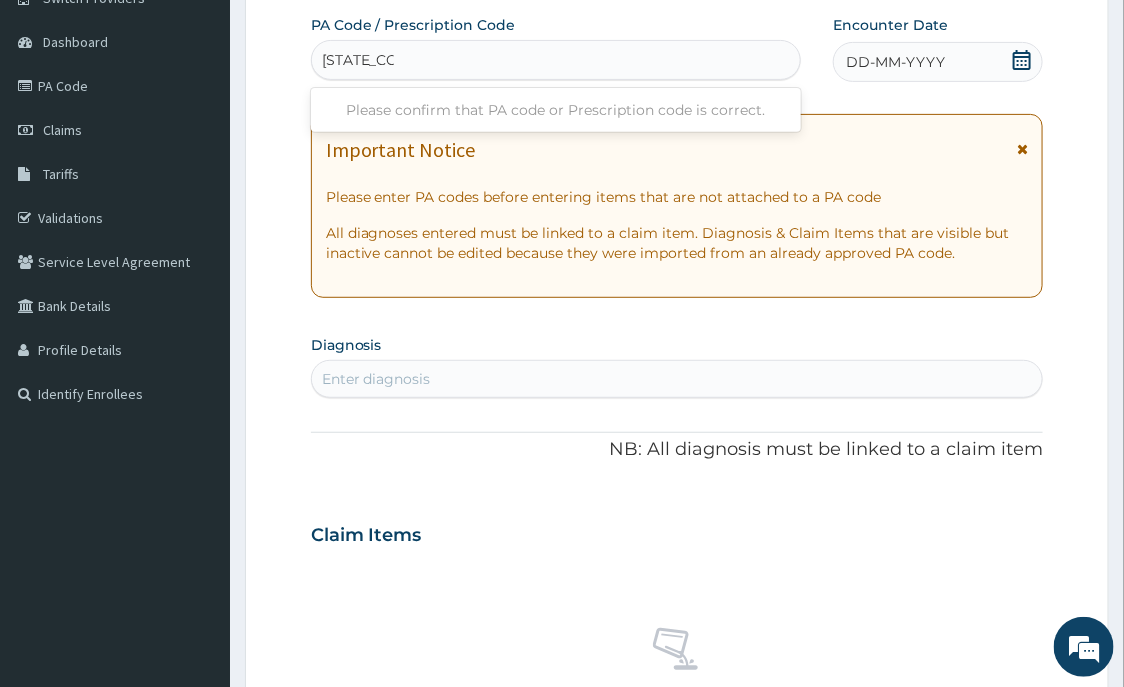 type on "PA/CE2E41" 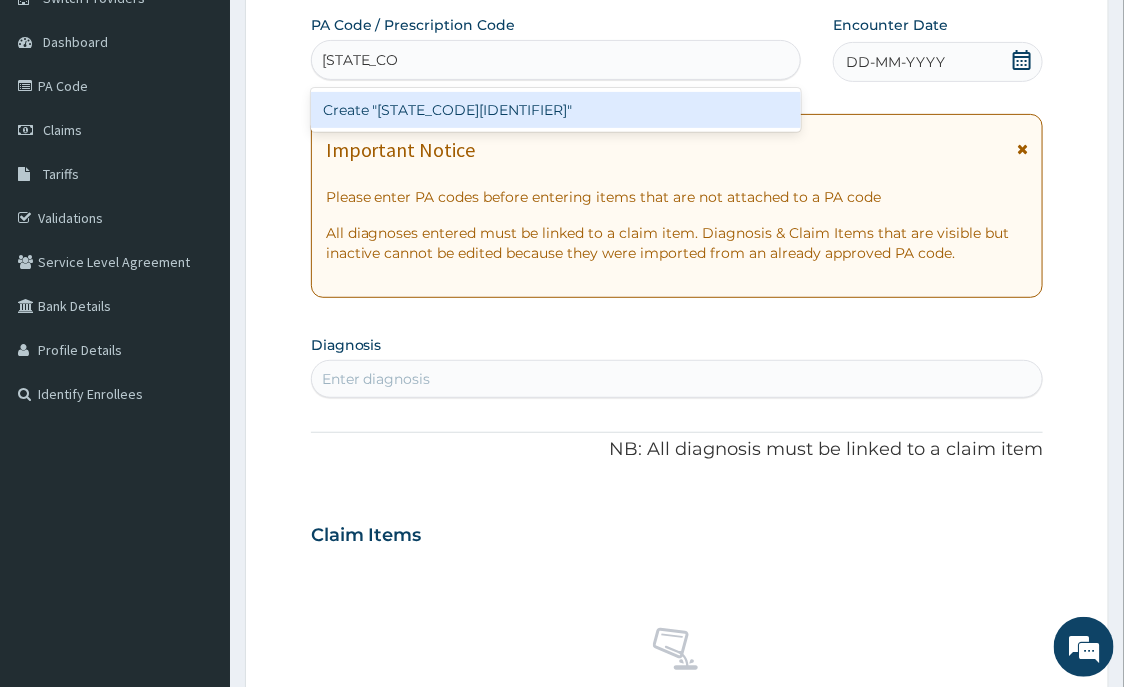 click on "Create "PA/CE2E41"" at bounding box center [556, 110] 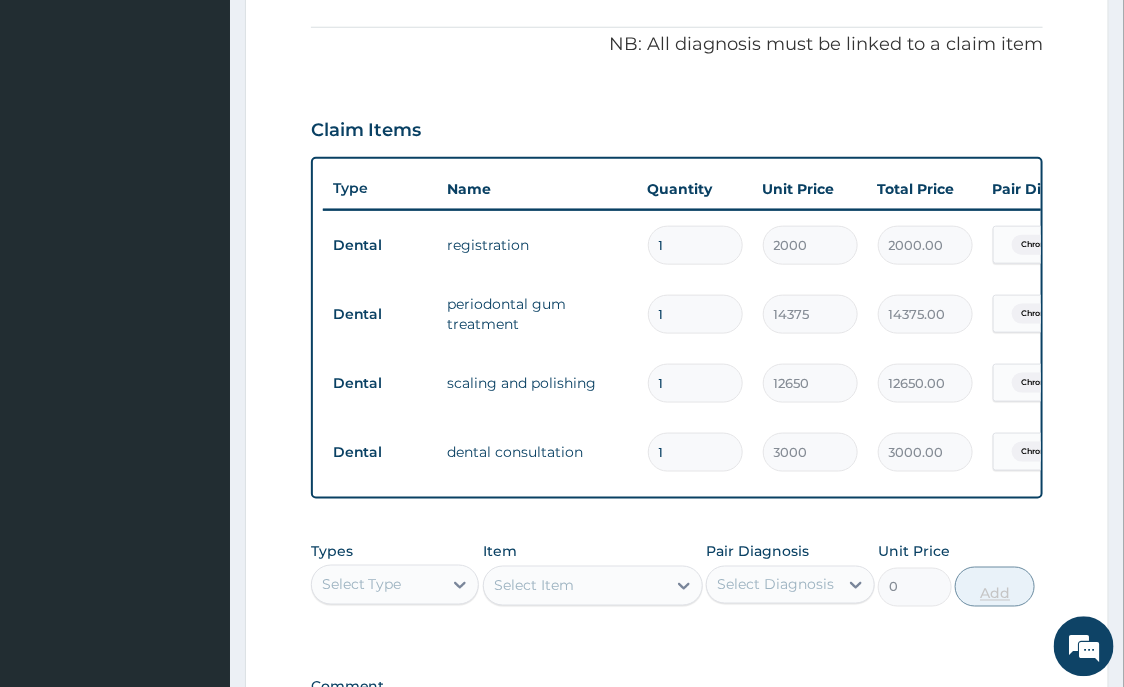 scroll, scrollTop: 884, scrollLeft: 0, axis: vertical 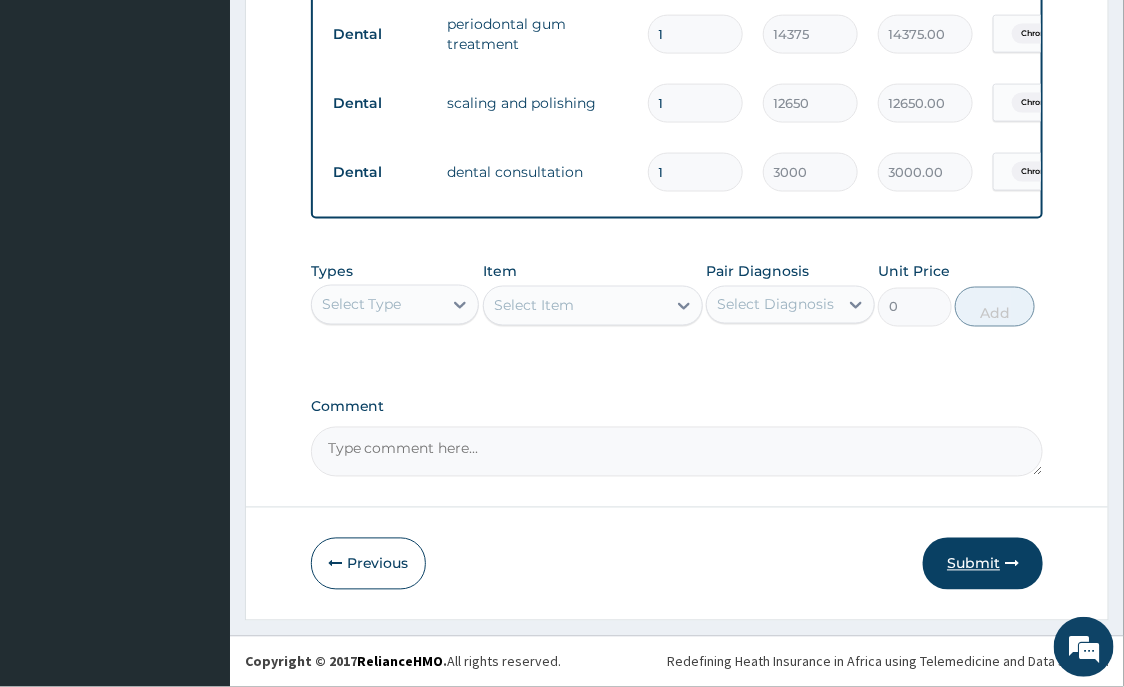 click on "Submit" at bounding box center (983, 564) 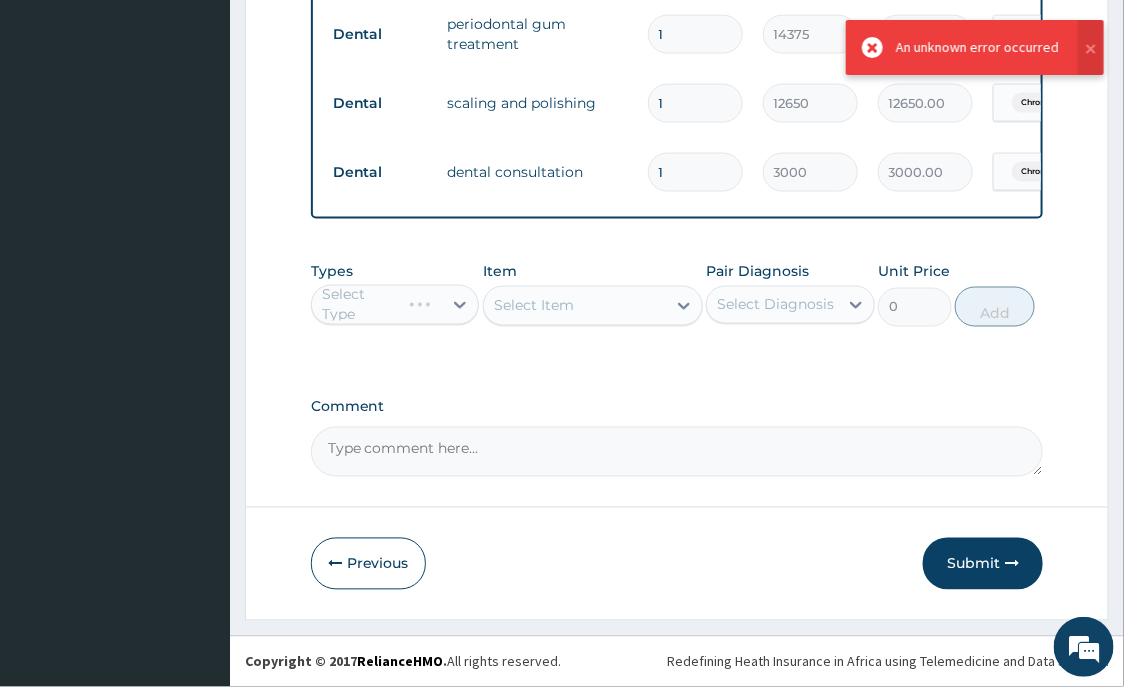 scroll, scrollTop: 69, scrollLeft: 0, axis: vertical 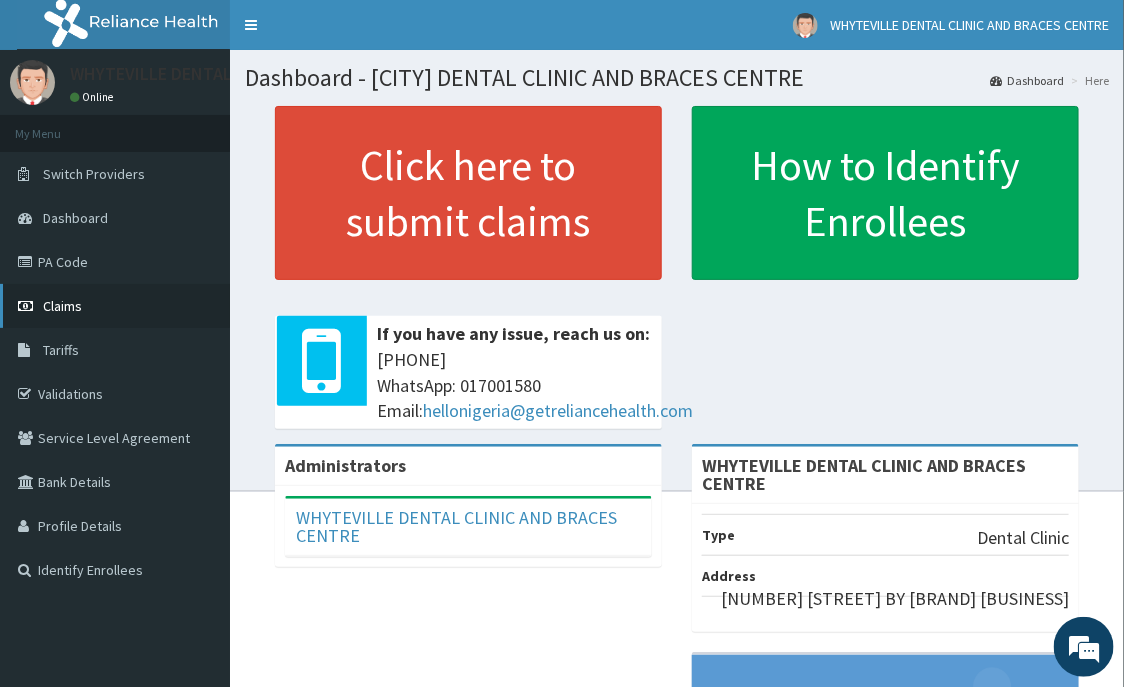 click on "Claims" at bounding box center (62, 306) 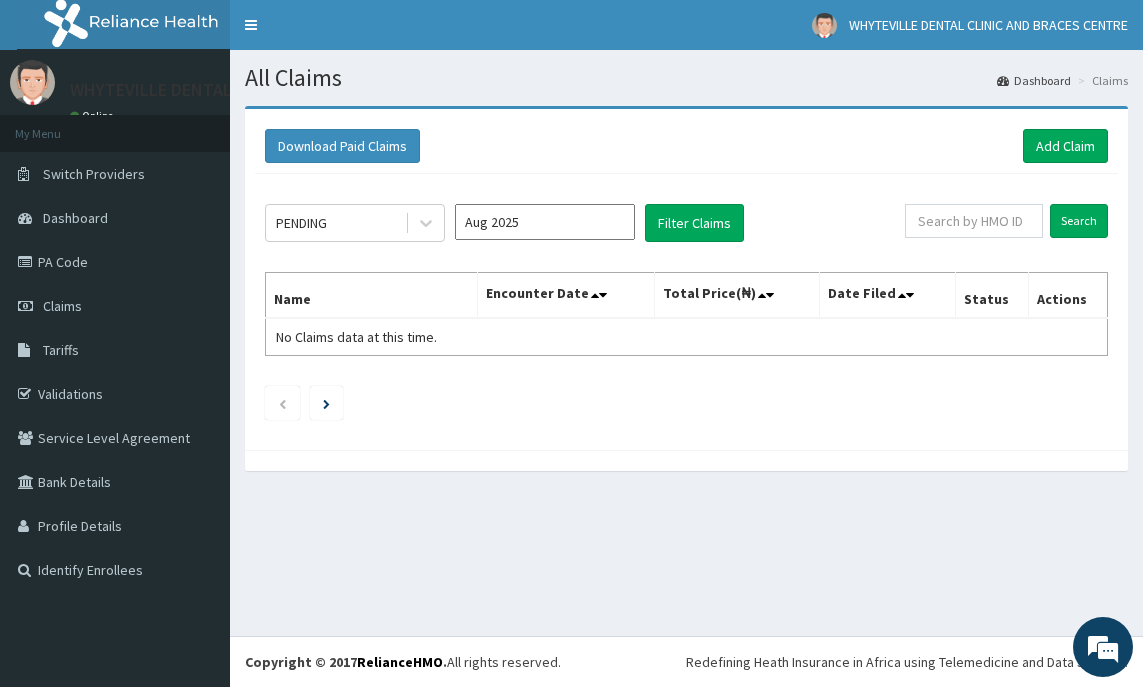 scroll, scrollTop: 0, scrollLeft: 0, axis: both 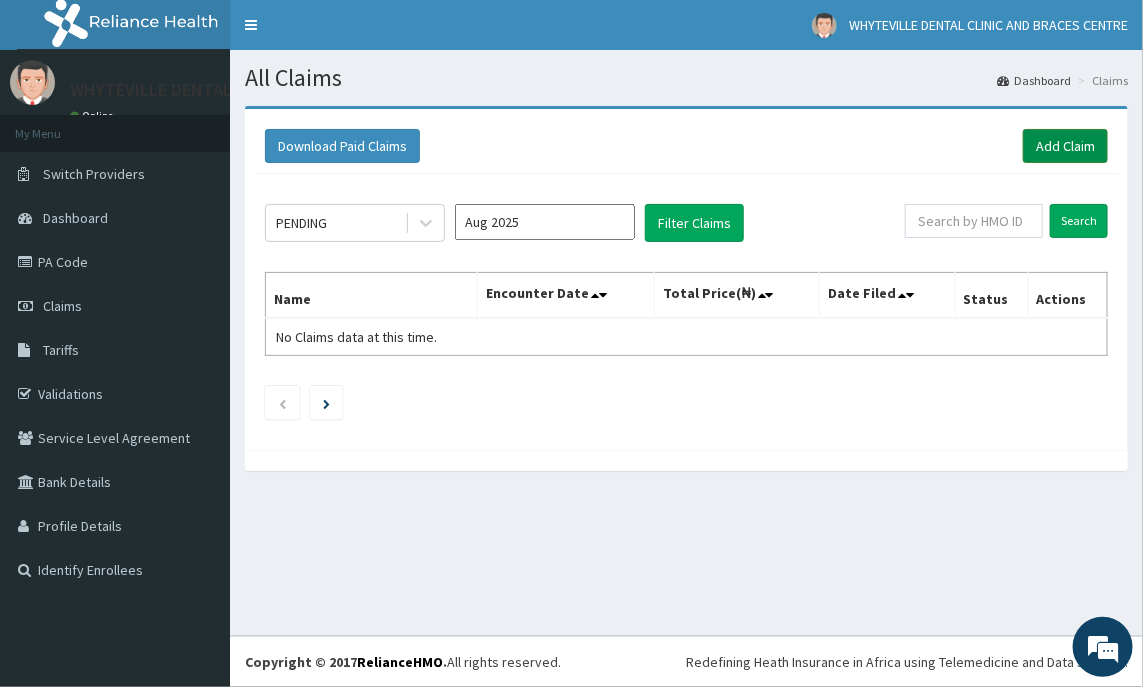 click on "Add Claim" at bounding box center [1065, 146] 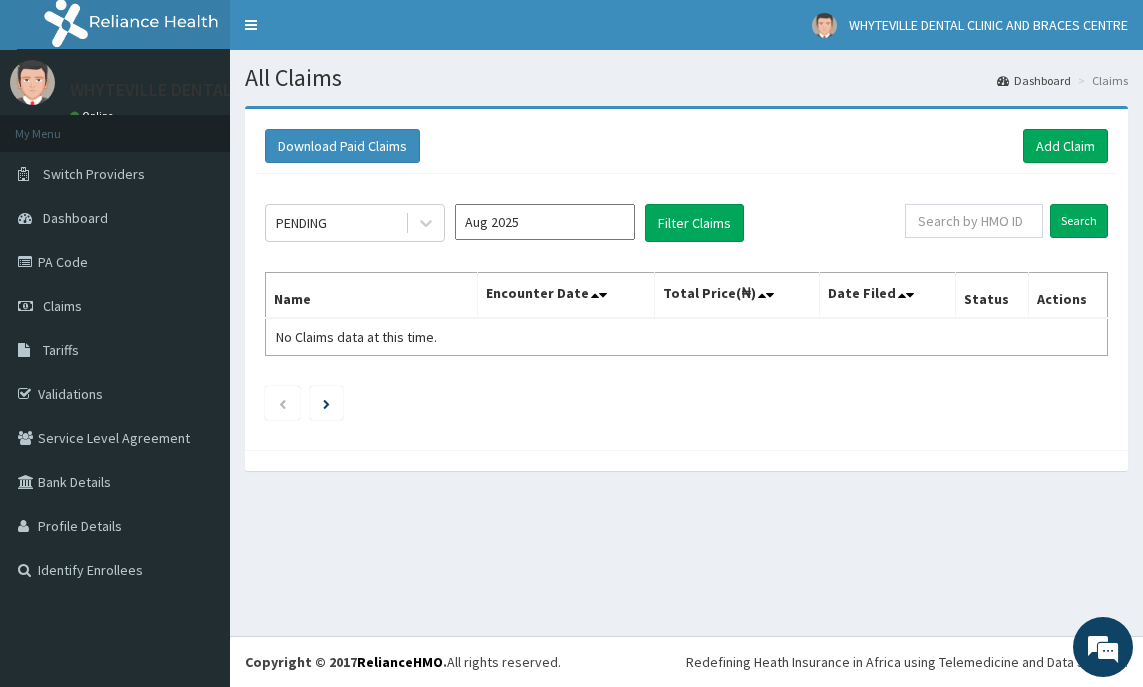scroll, scrollTop: 0, scrollLeft: 0, axis: both 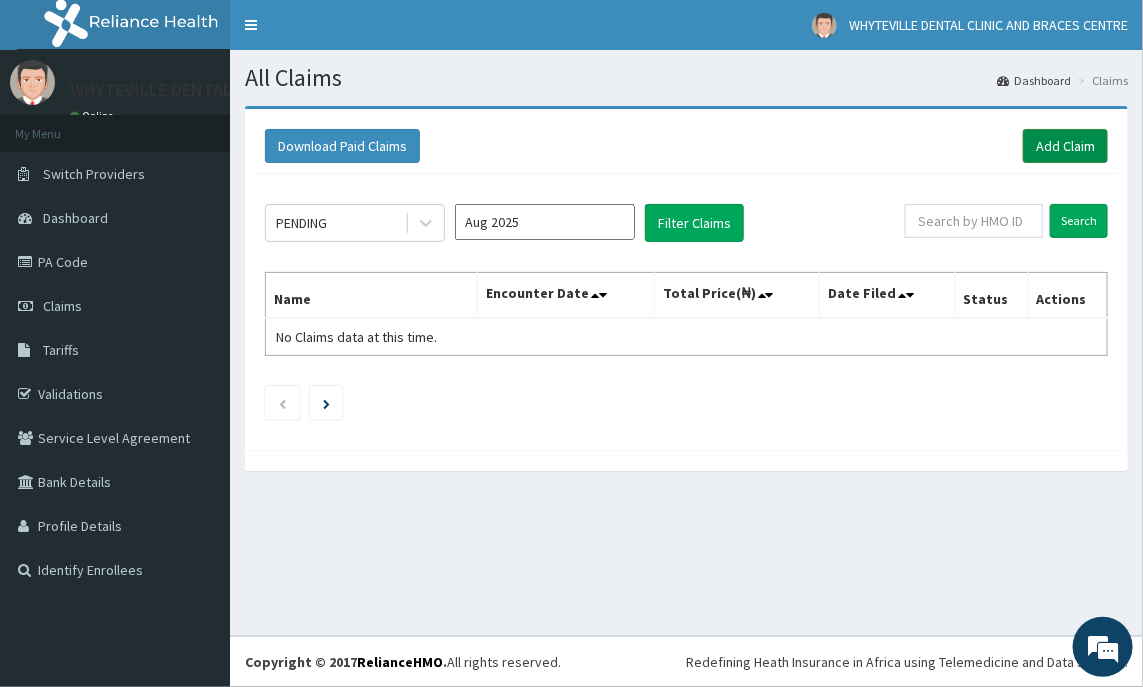 click on "Add Claim" at bounding box center (1065, 146) 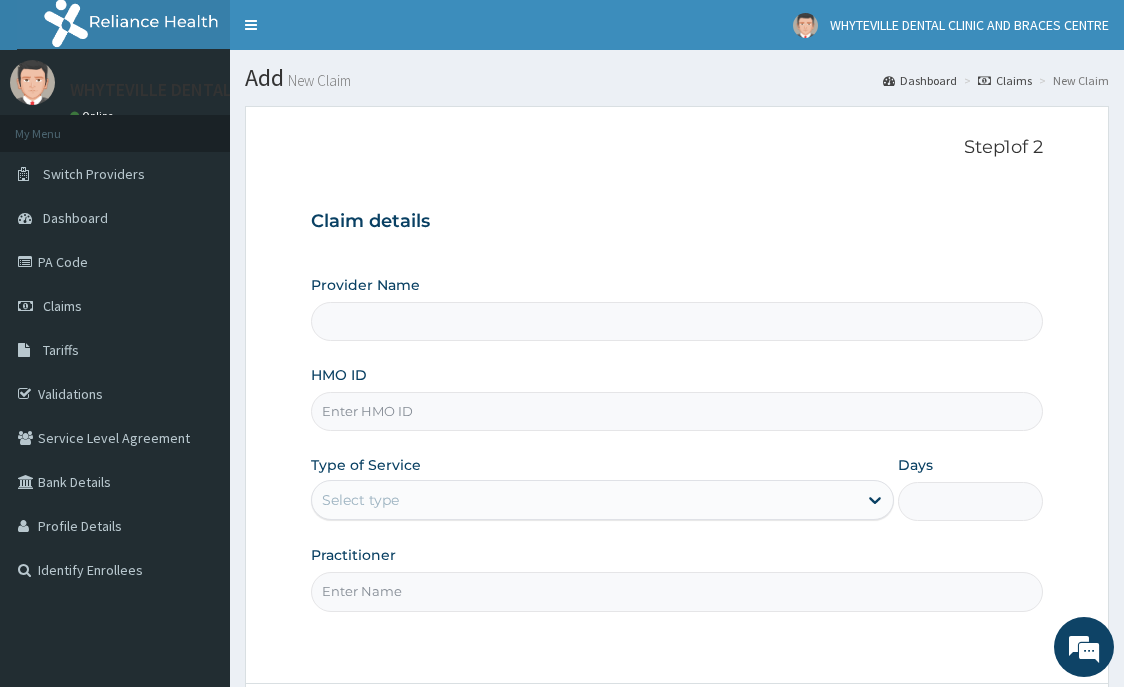 scroll, scrollTop: 0, scrollLeft: 0, axis: both 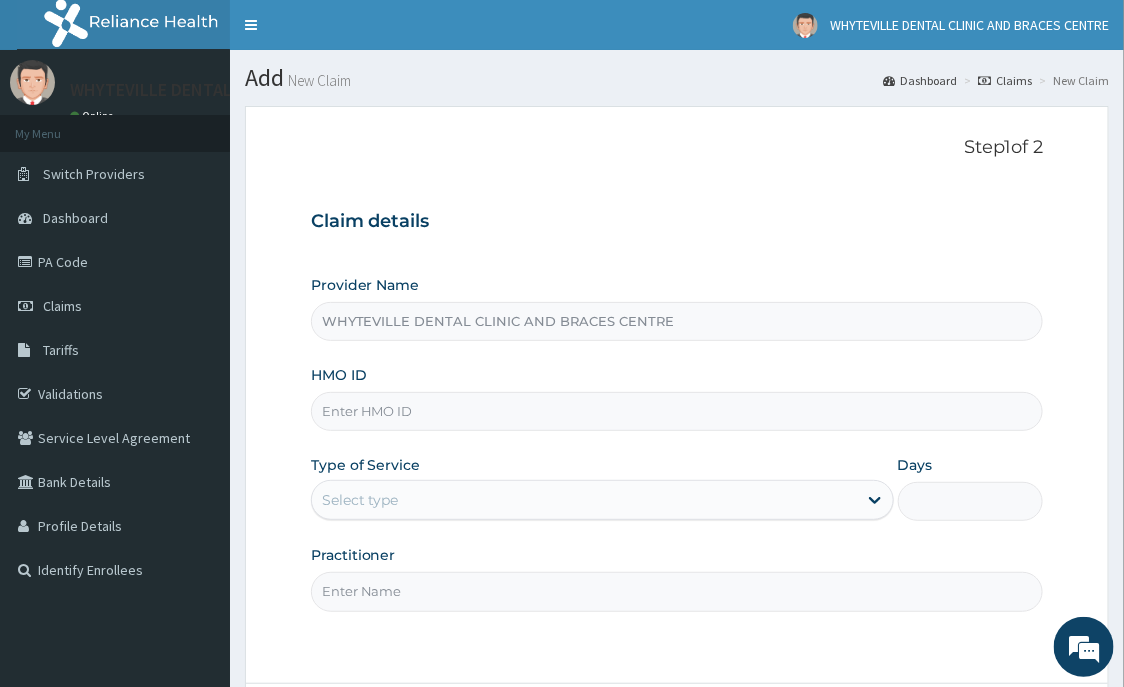 type on "WHYTEVILLE DENTAL CLINIC AND BRACES CENTRE" 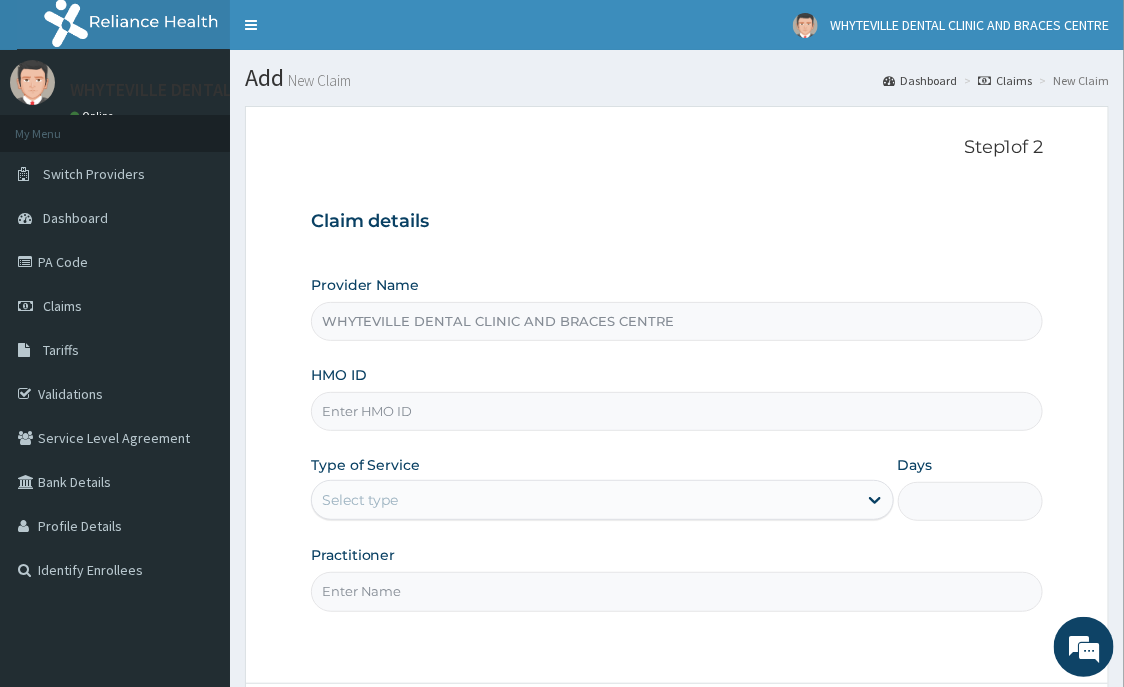 click on "HMO ID" at bounding box center [677, 411] 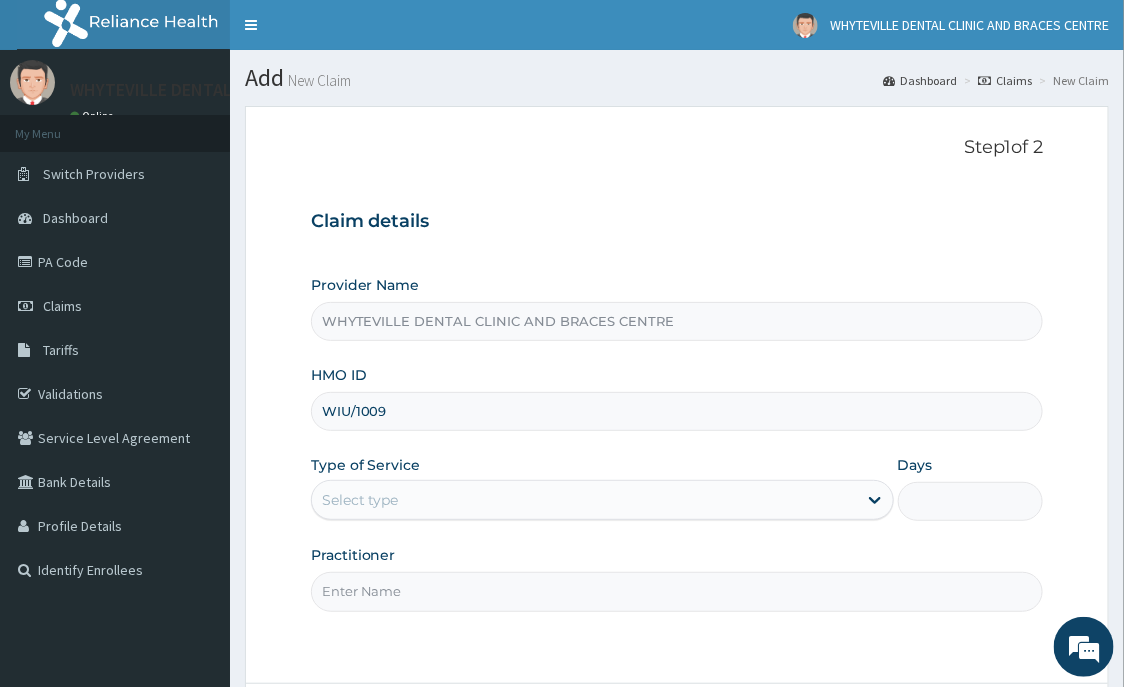 scroll, scrollTop: 0, scrollLeft: 0, axis: both 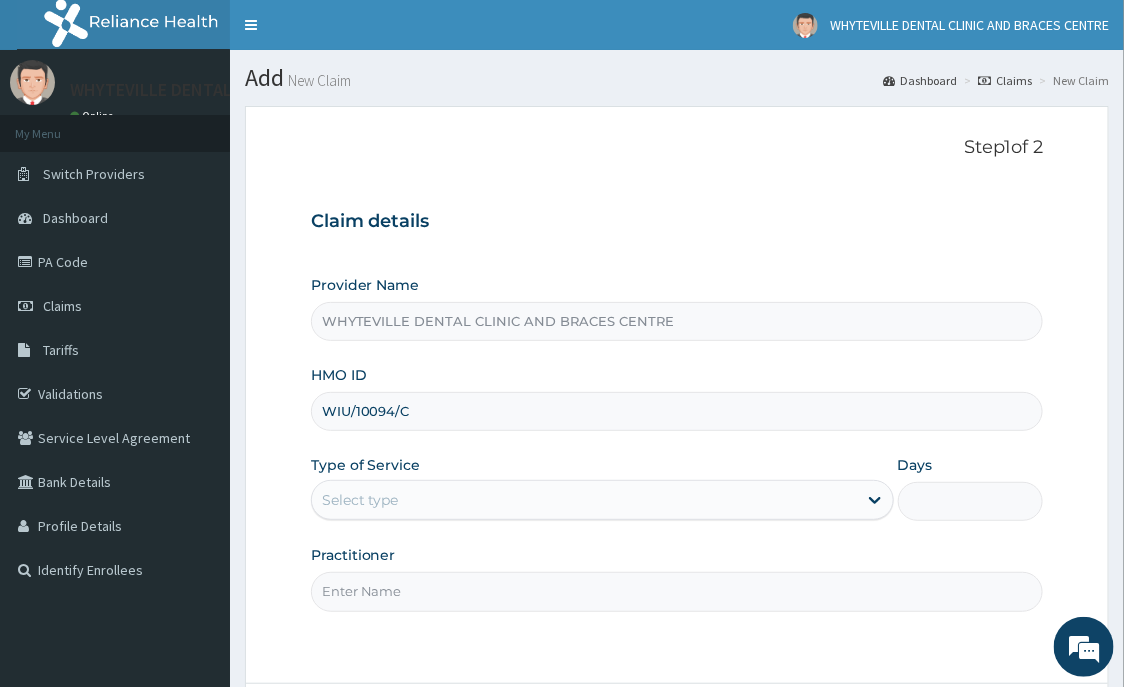 type on "WIU/10094/C" 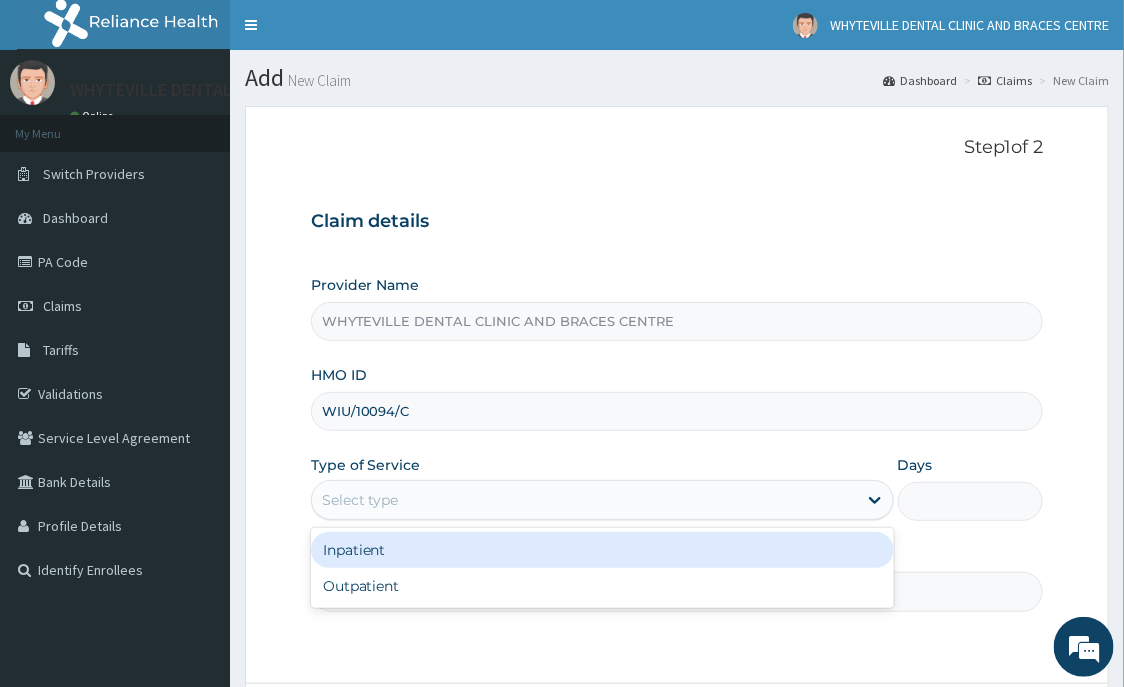 click on "Select type" at bounding box center [584, 500] 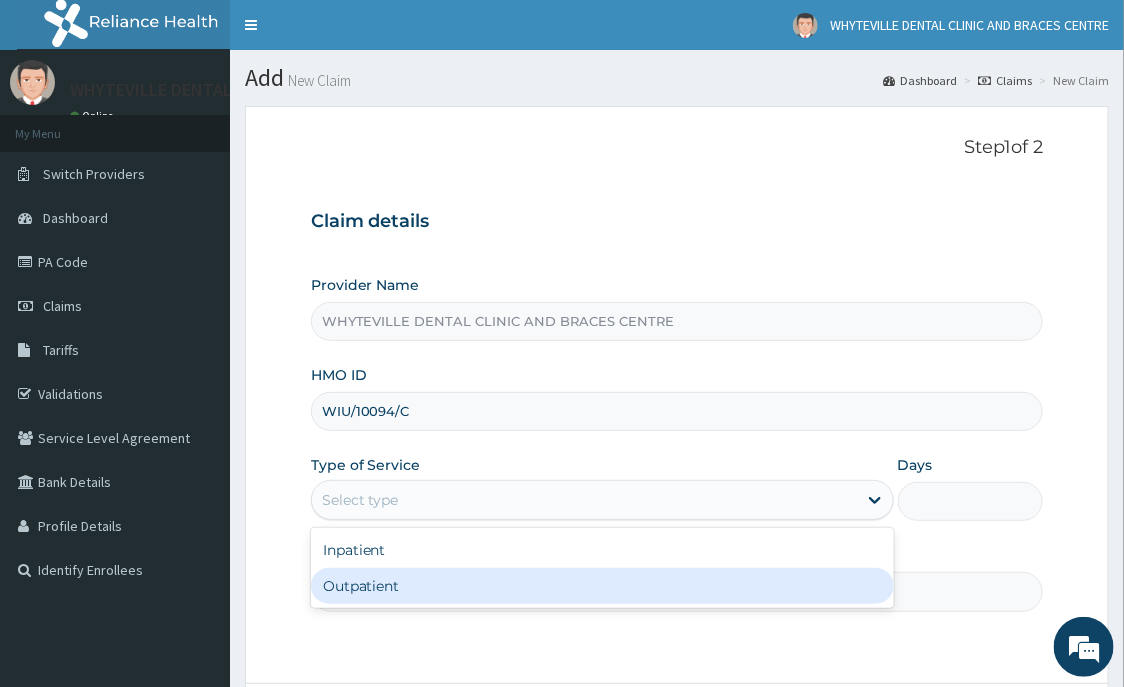 click on "Outpatient" at bounding box center [602, 586] 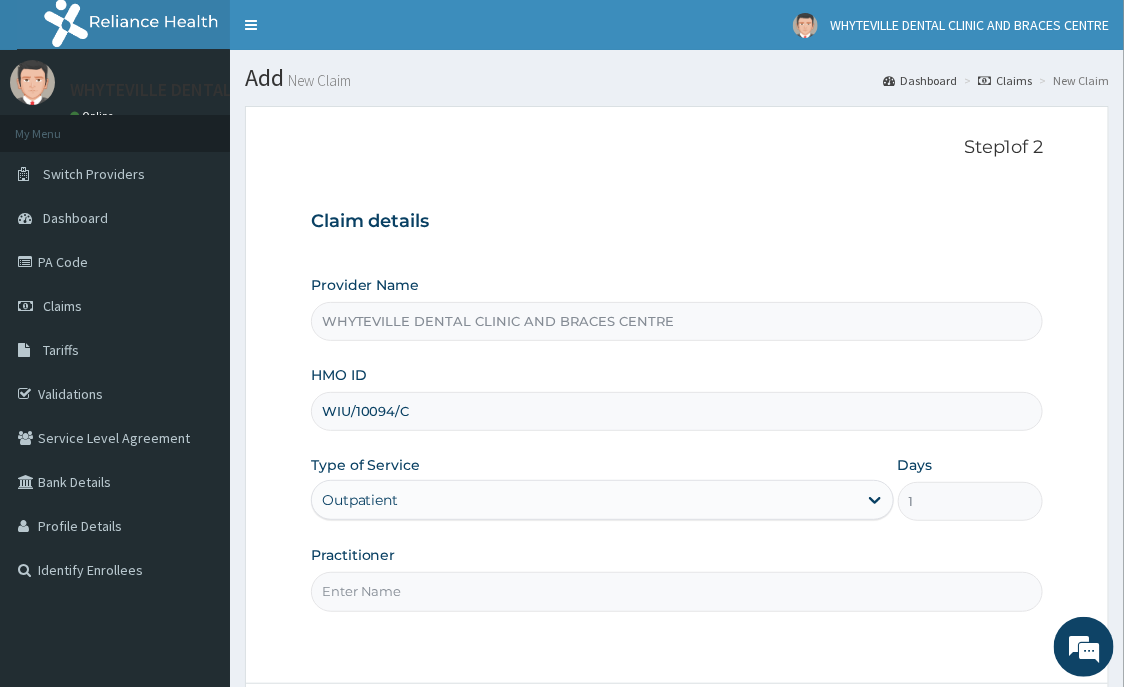 click on "Practitioner" at bounding box center [677, 591] 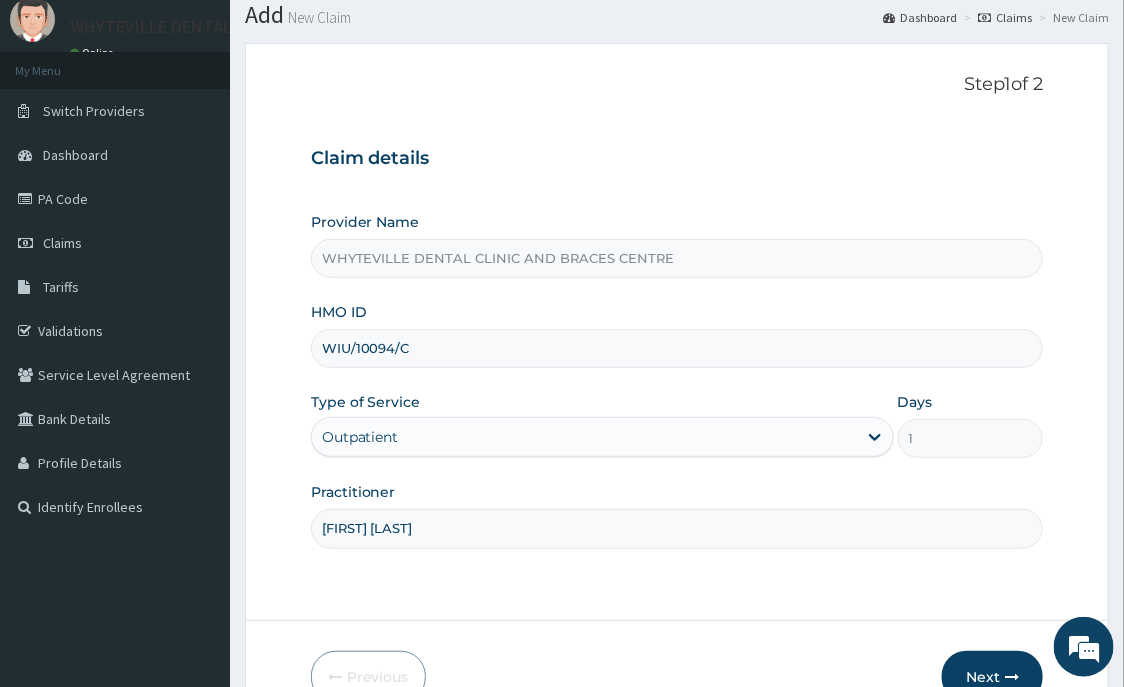 scroll, scrollTop: 107, scrollLeft: 0, axis: vertical 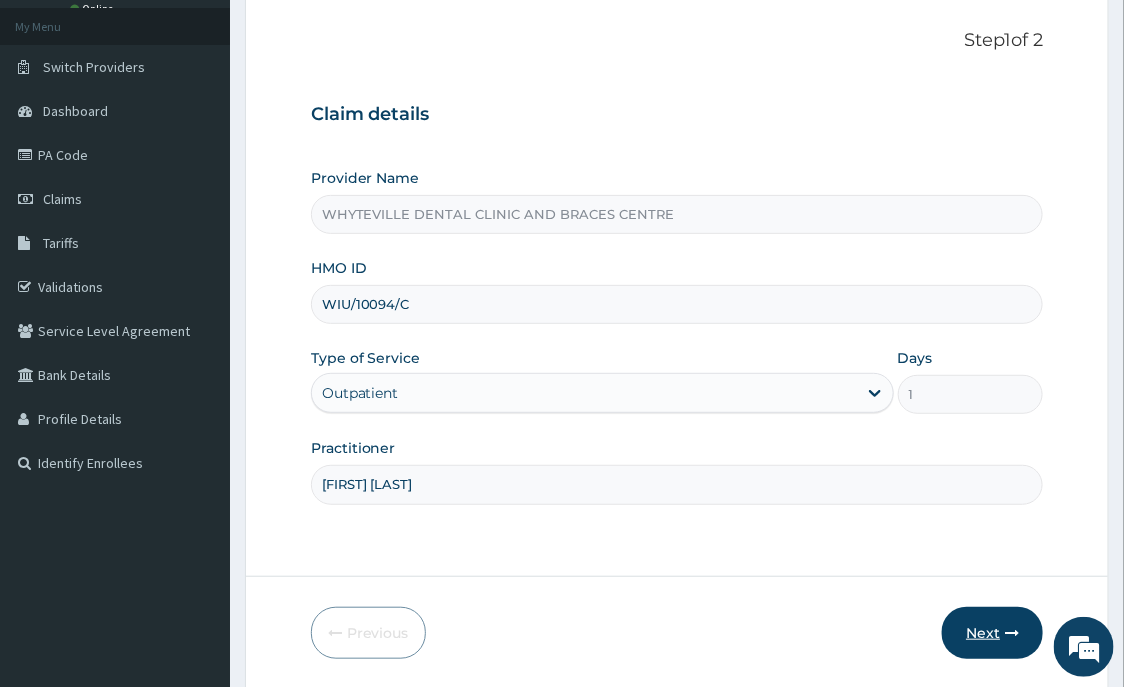 type on "OJO WILSON" 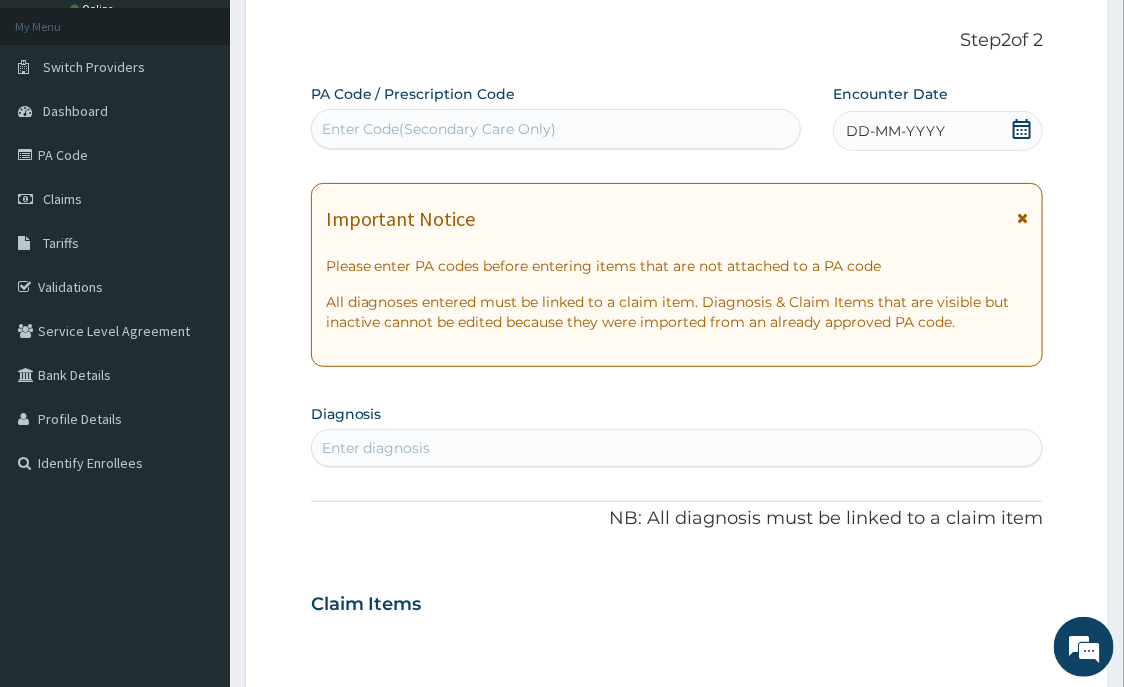 click on "Enter Code(Secondary Care Only)" at bounding box center [556, 129] 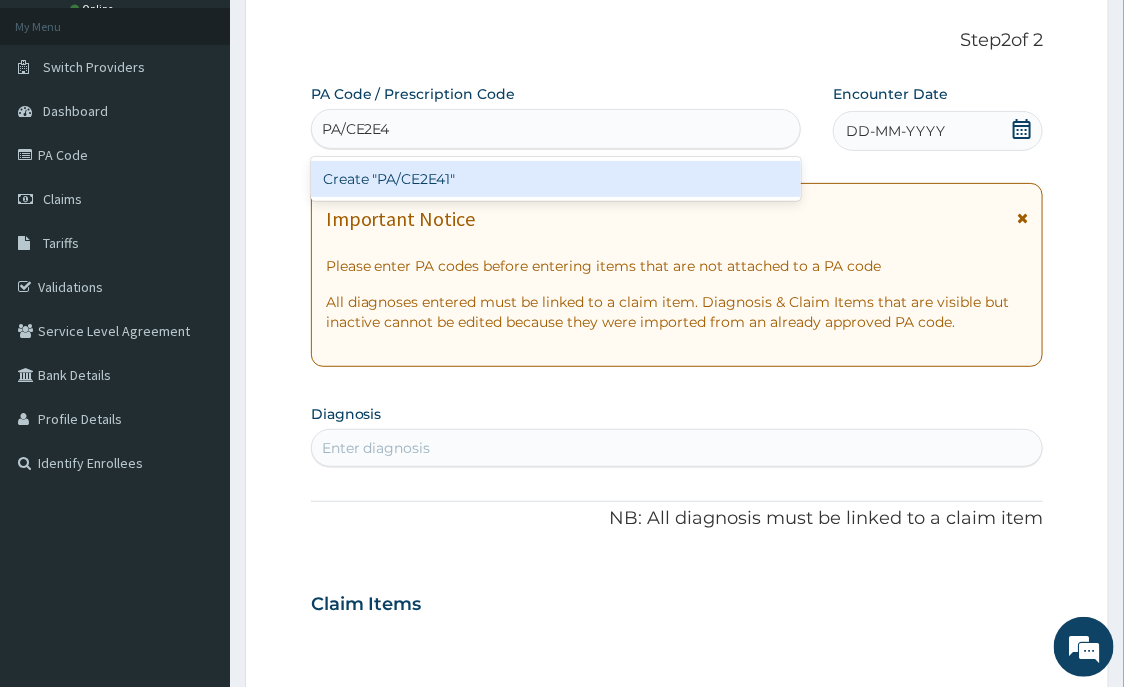 type on "PA/CE2E41" 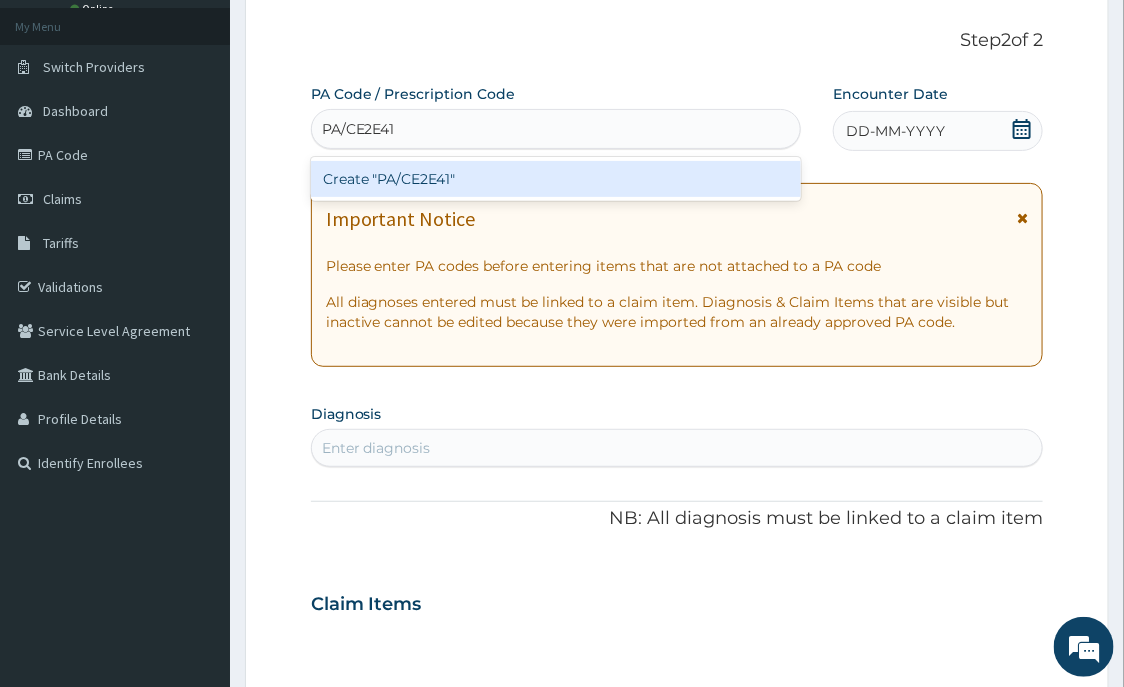 click on "Create "PA/CE2E41"" at bounding box center [556, 179] 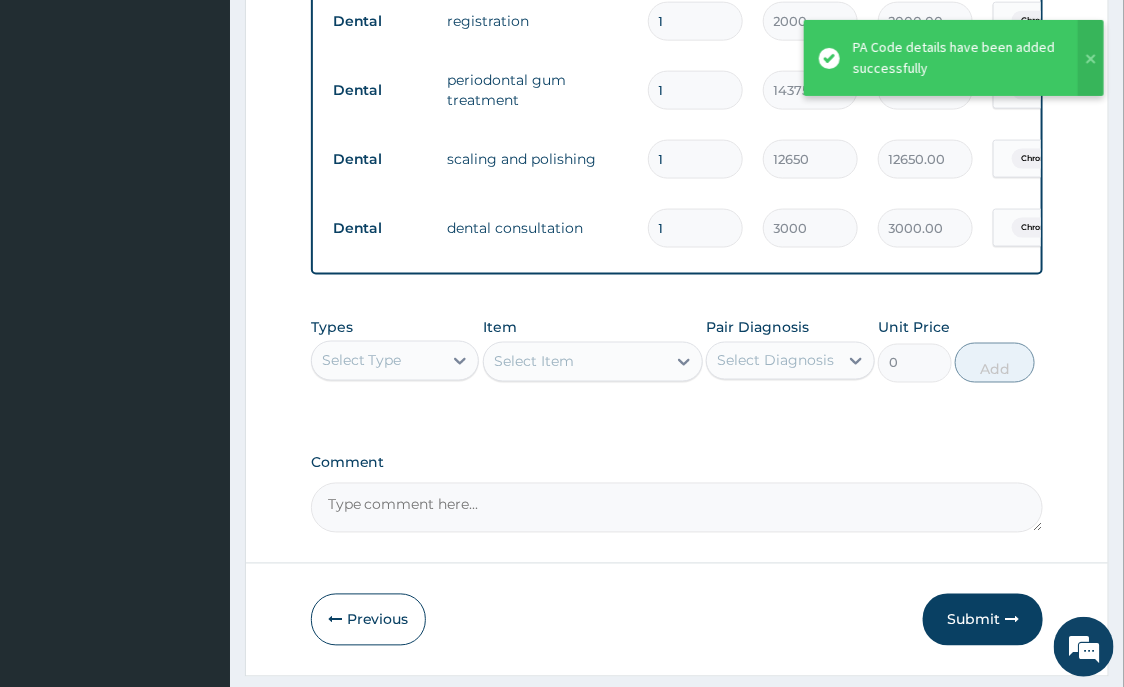 scroll, scrollTop: 884, scrollLeft: 0, axis: vertical 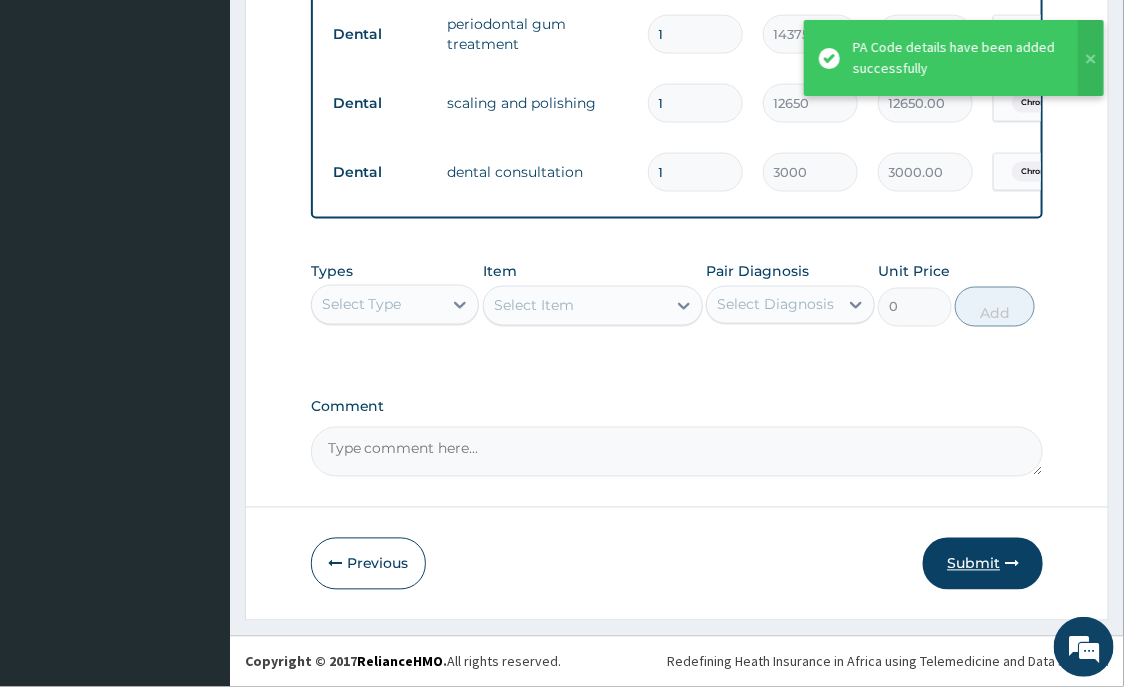 click on "Submit" at bounding box center (983, 564) 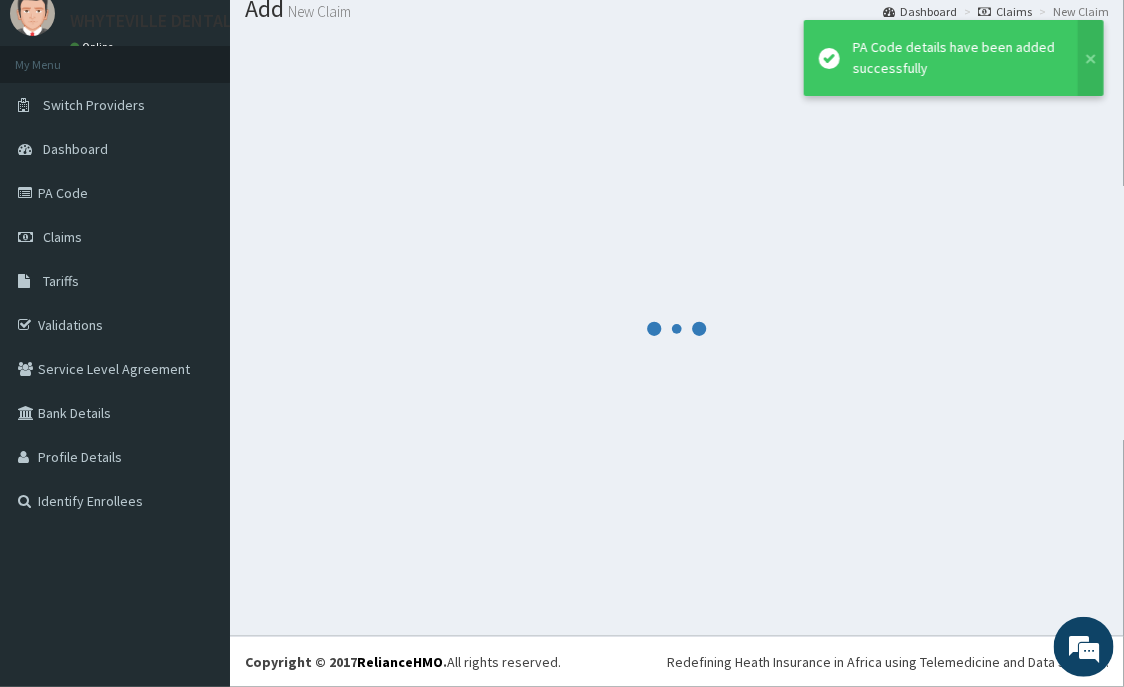 scroll, scrollTop: 69, scrollLeft: 0, axis: vertical 